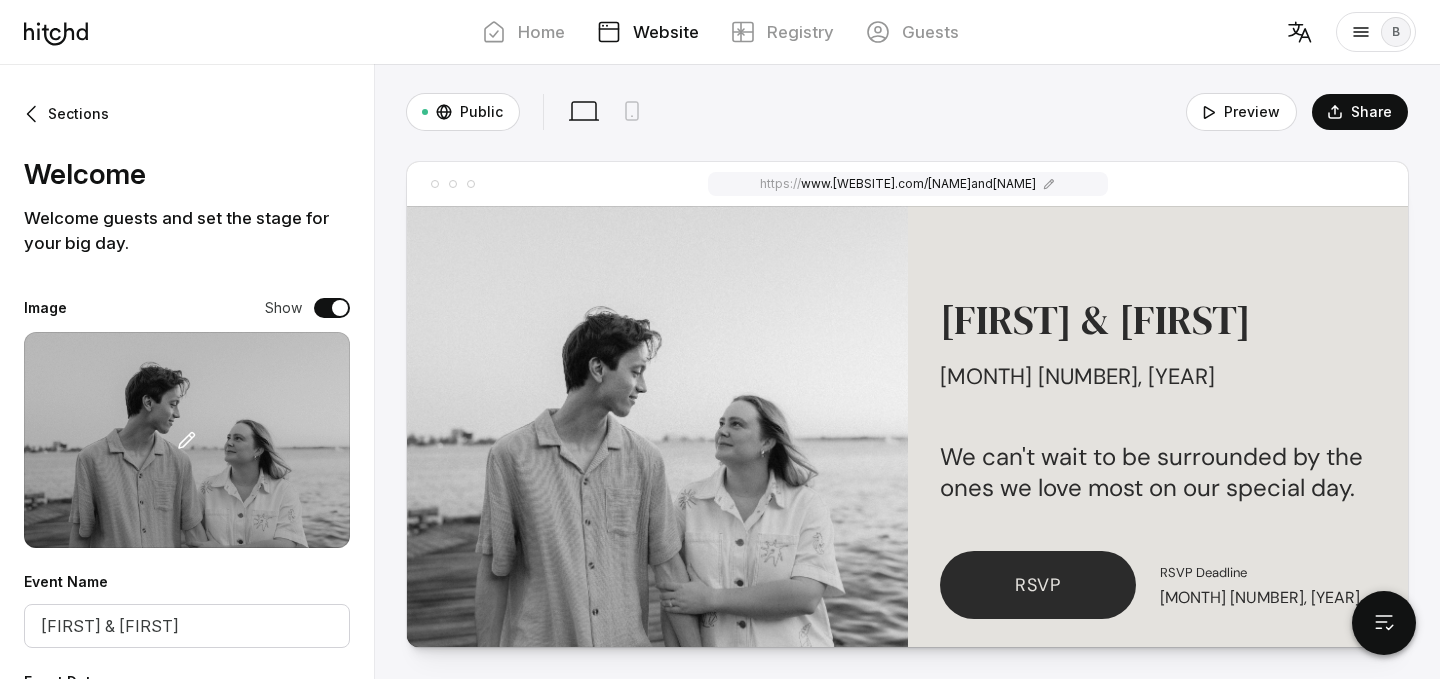 scroll, scrollTop: 0, scrollLeft: 0, axis: both 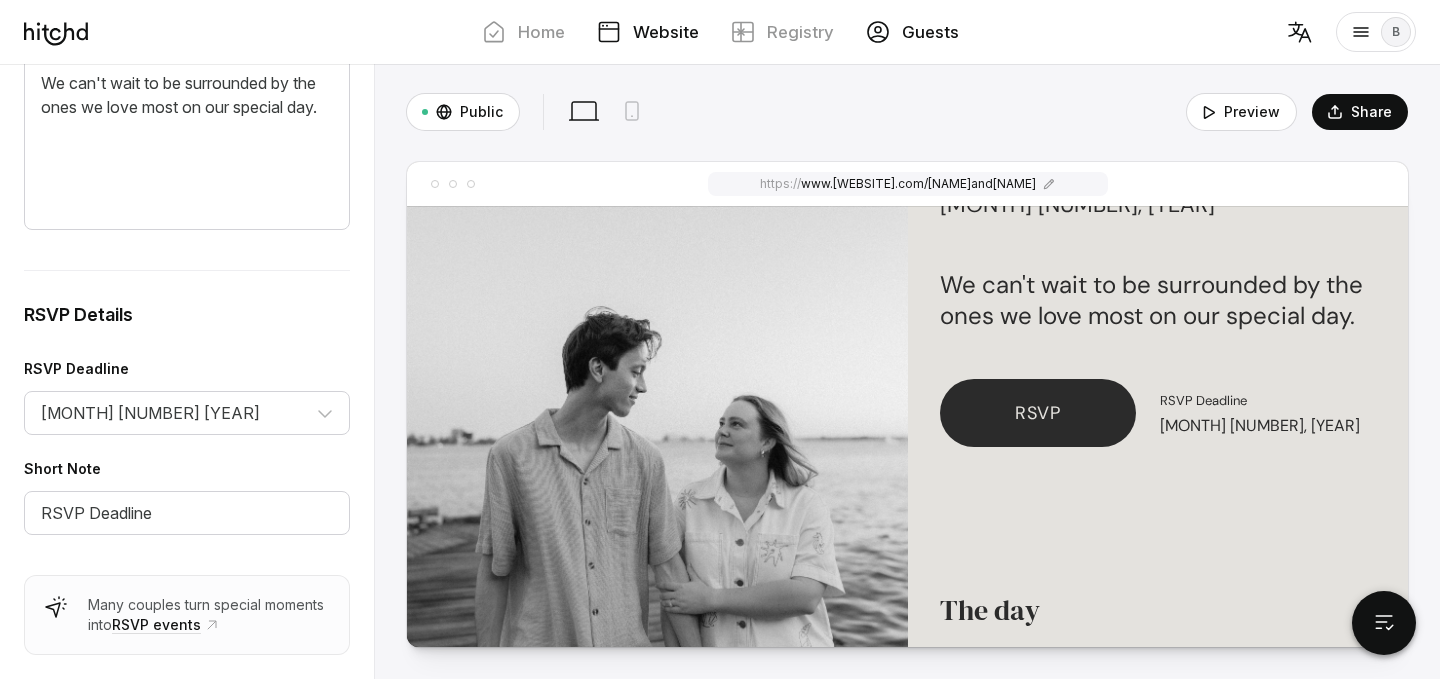 click on "Guests" at bounding box center (912, 32) 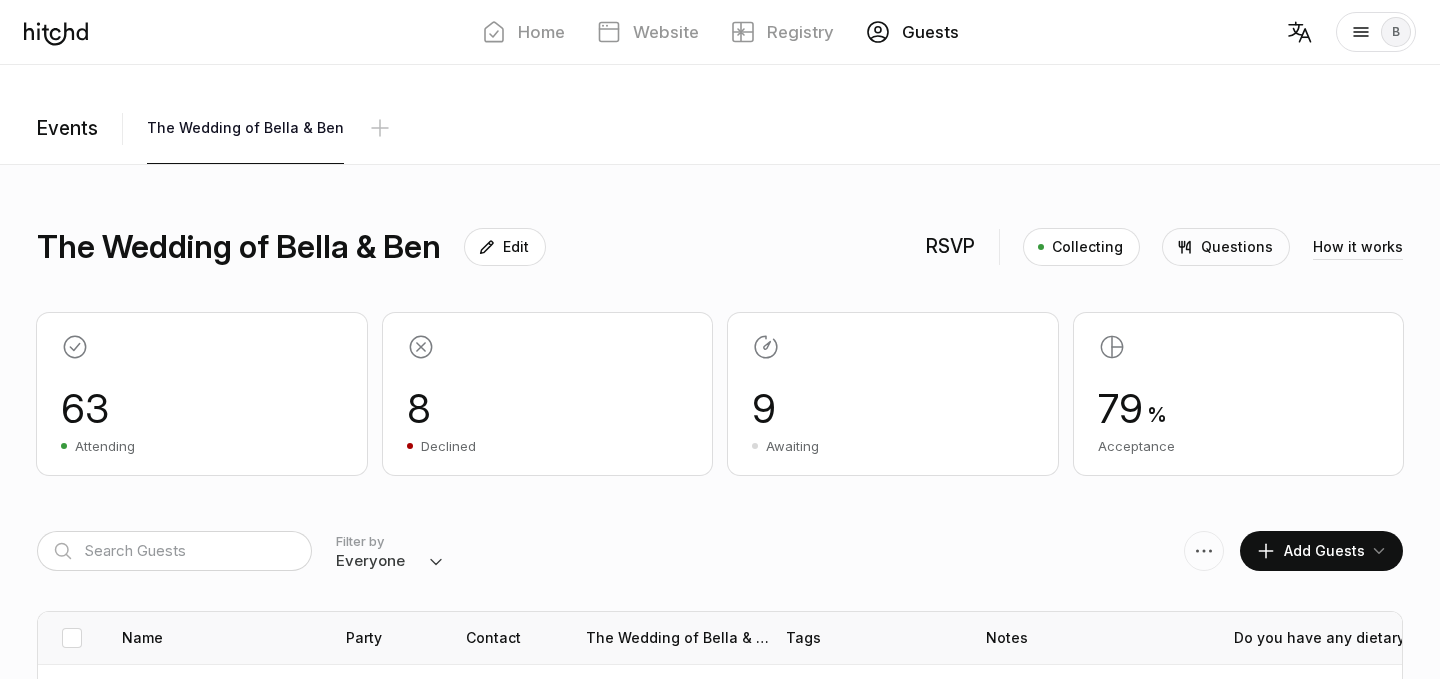 scroll, scrollTop: 445, scrollLeft: 0, axis: vertical 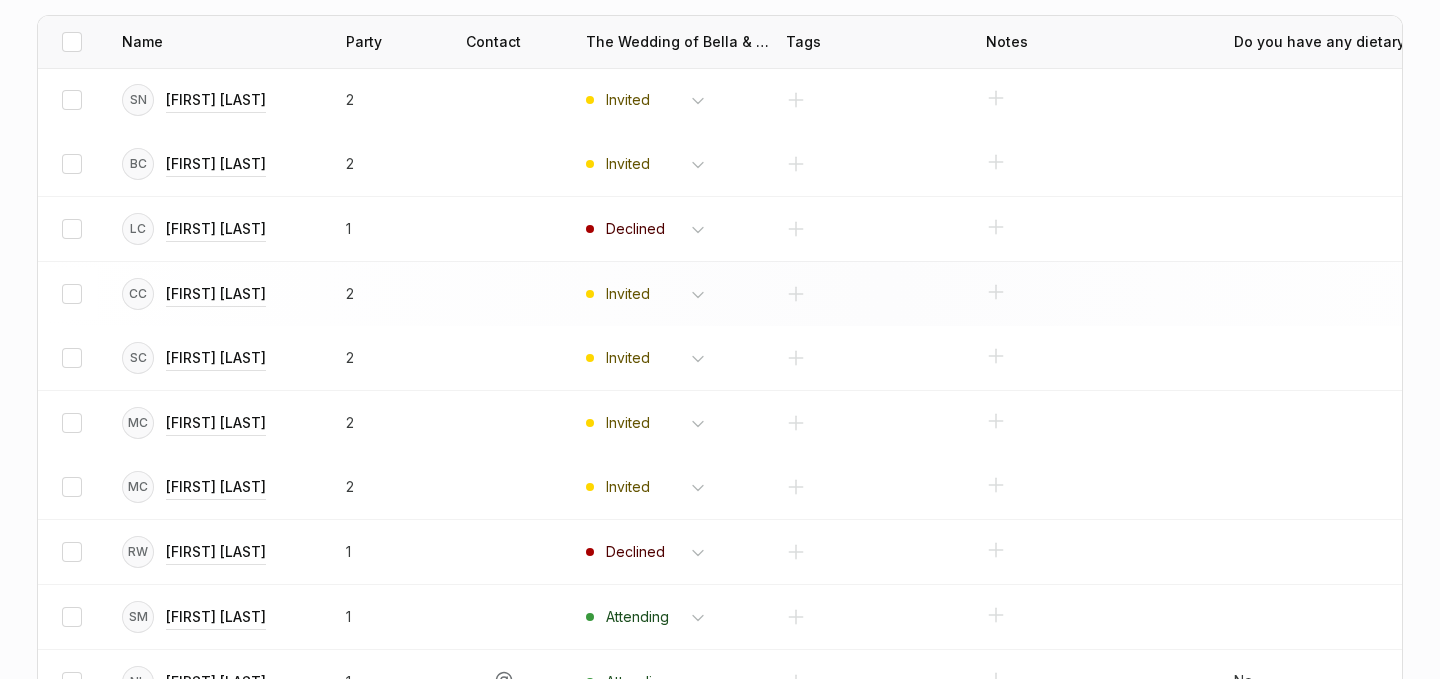 click on "Invited
Attending
Declined" at bounding box center [656, 100] 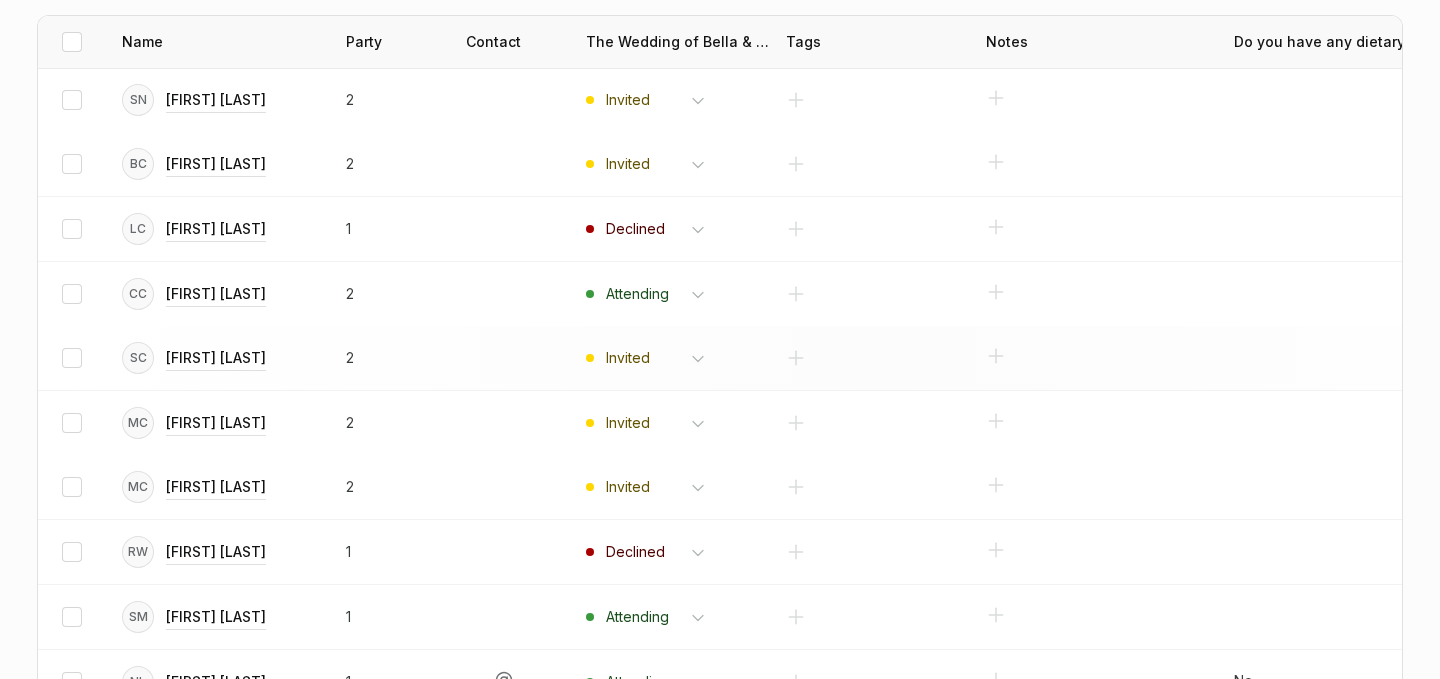 click on "Invited
Attending
Declined" at bounding box center (656, 100) 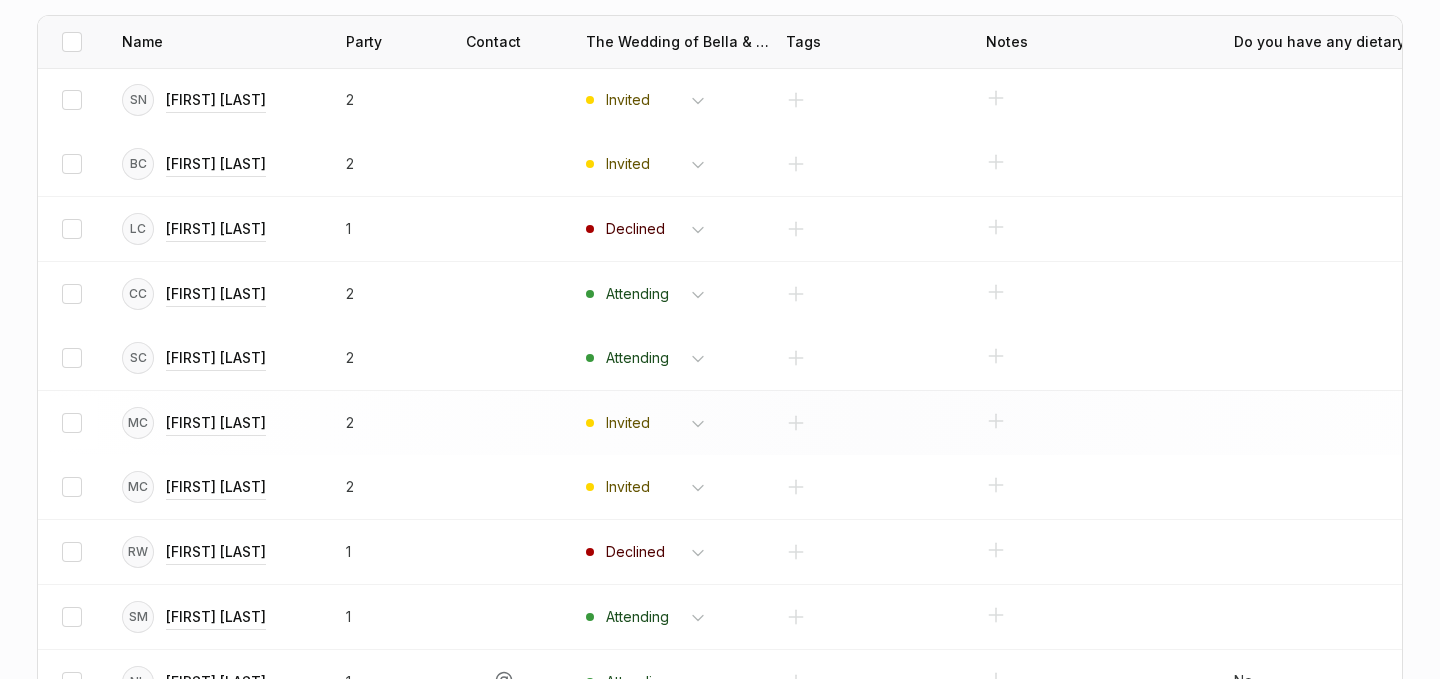 click on "Invited
Attending
Declined" at bounding box center (656, 100) 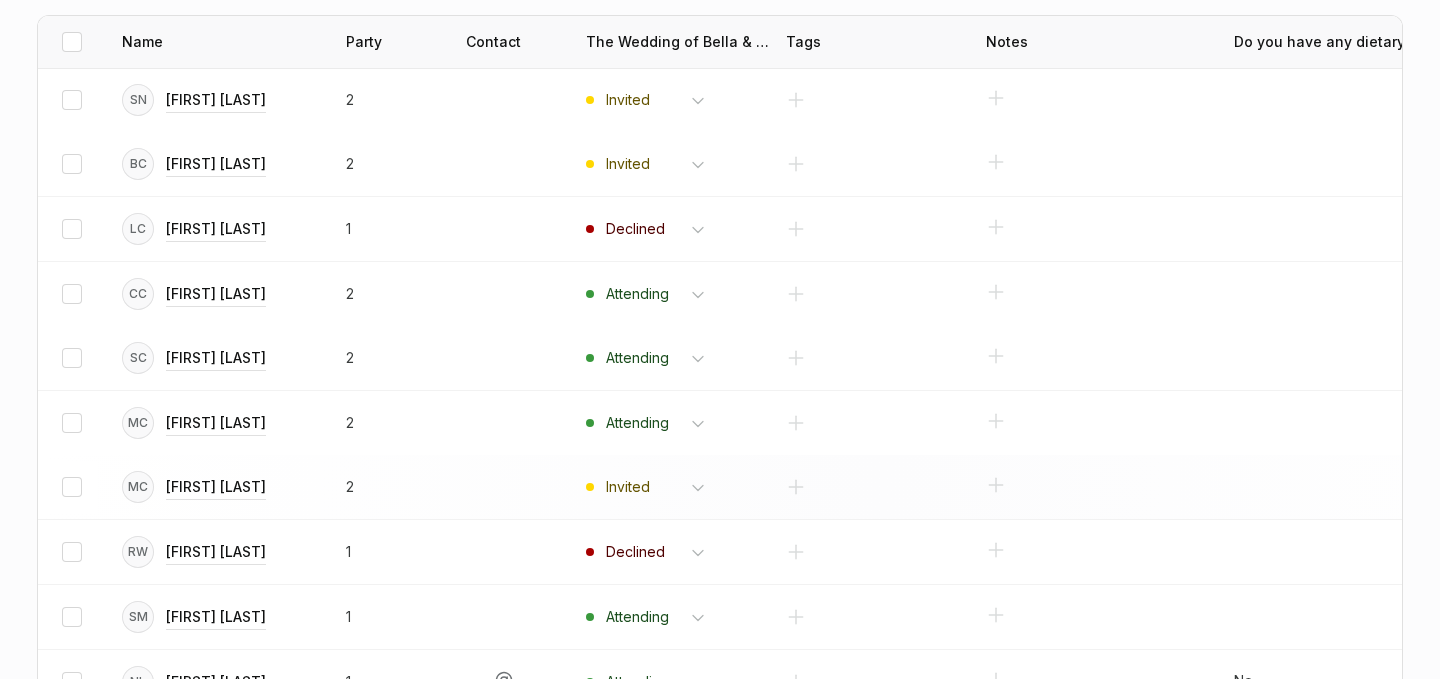 click on "Invited
Attending
Declined" at bounding box center [656, 100] 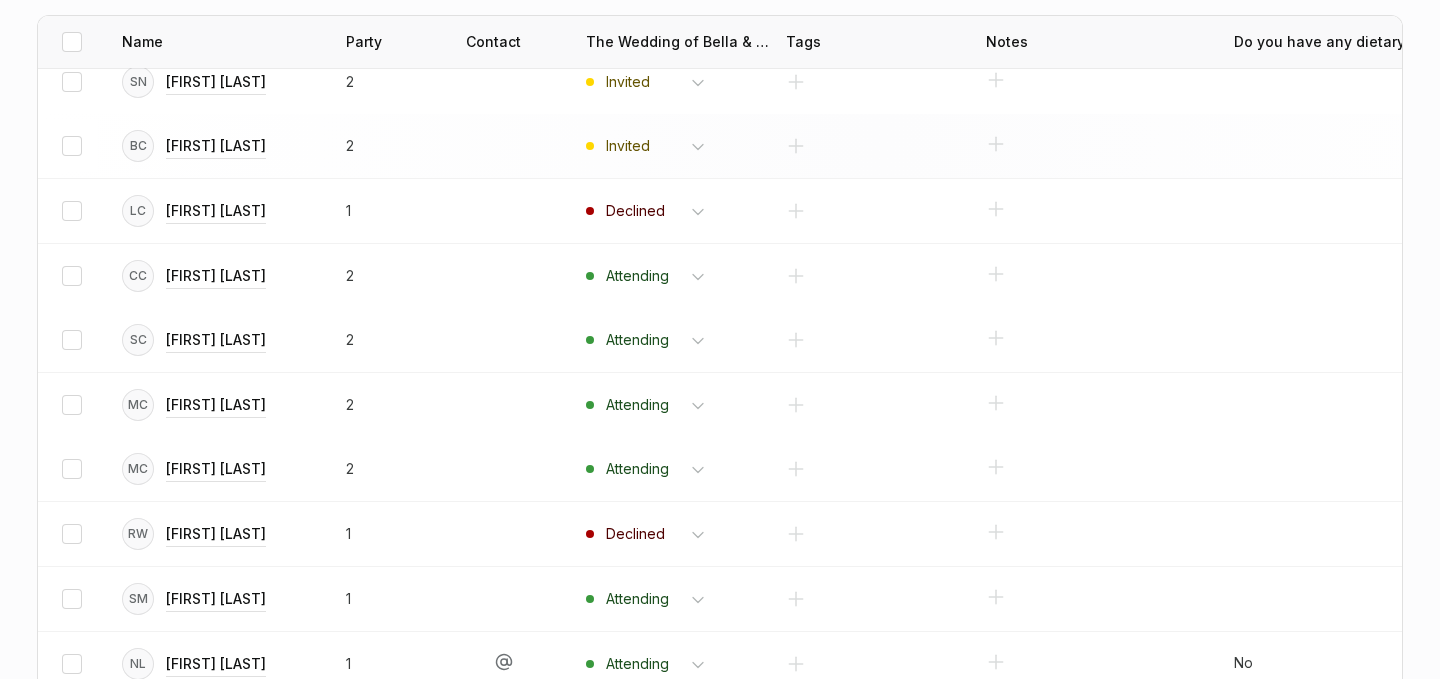 scroll, scrollTop: 18, scrollLeft: 0, axis: vertical 